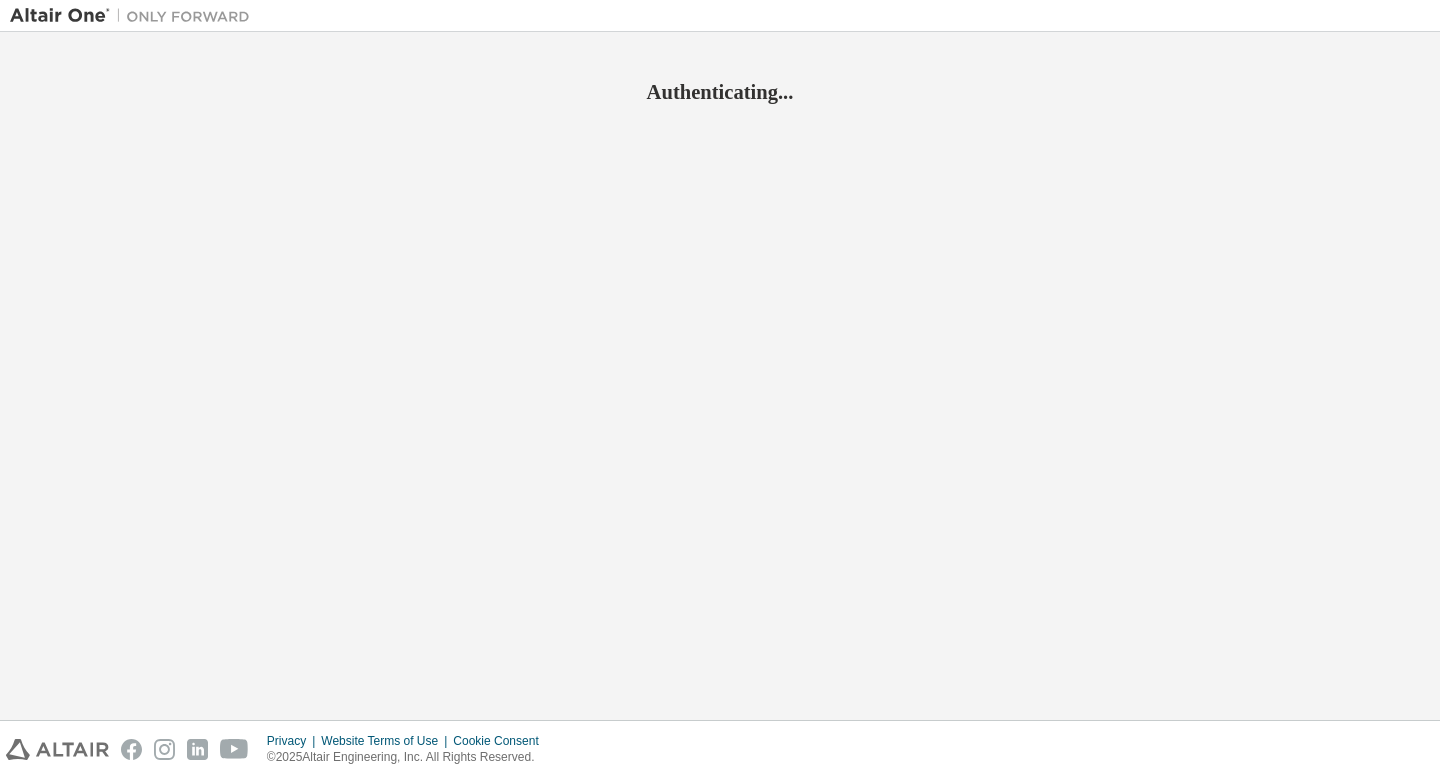 scroll, scrollTop: 0, scrollLeft: 0, axis: both 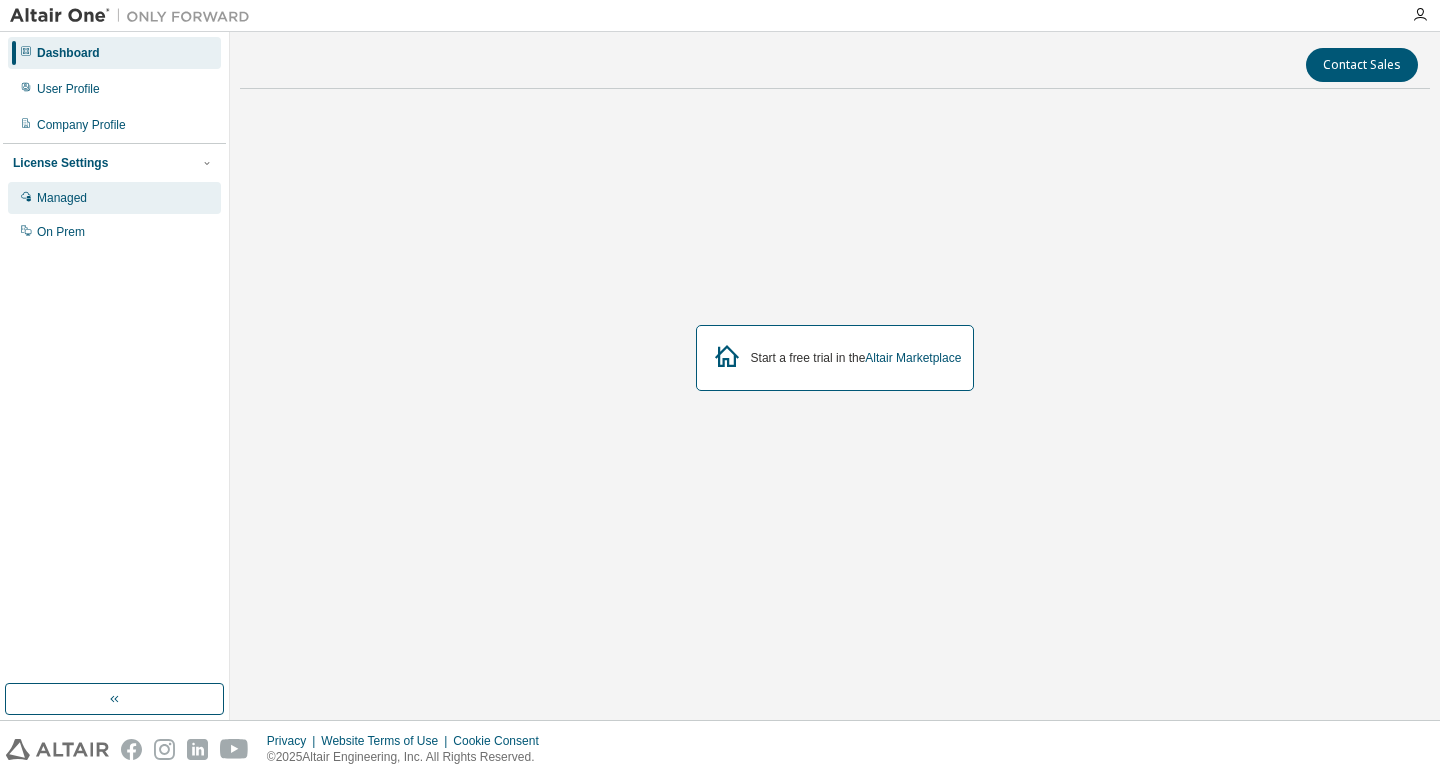 click on "Managed" at bounding box center (114, 198) 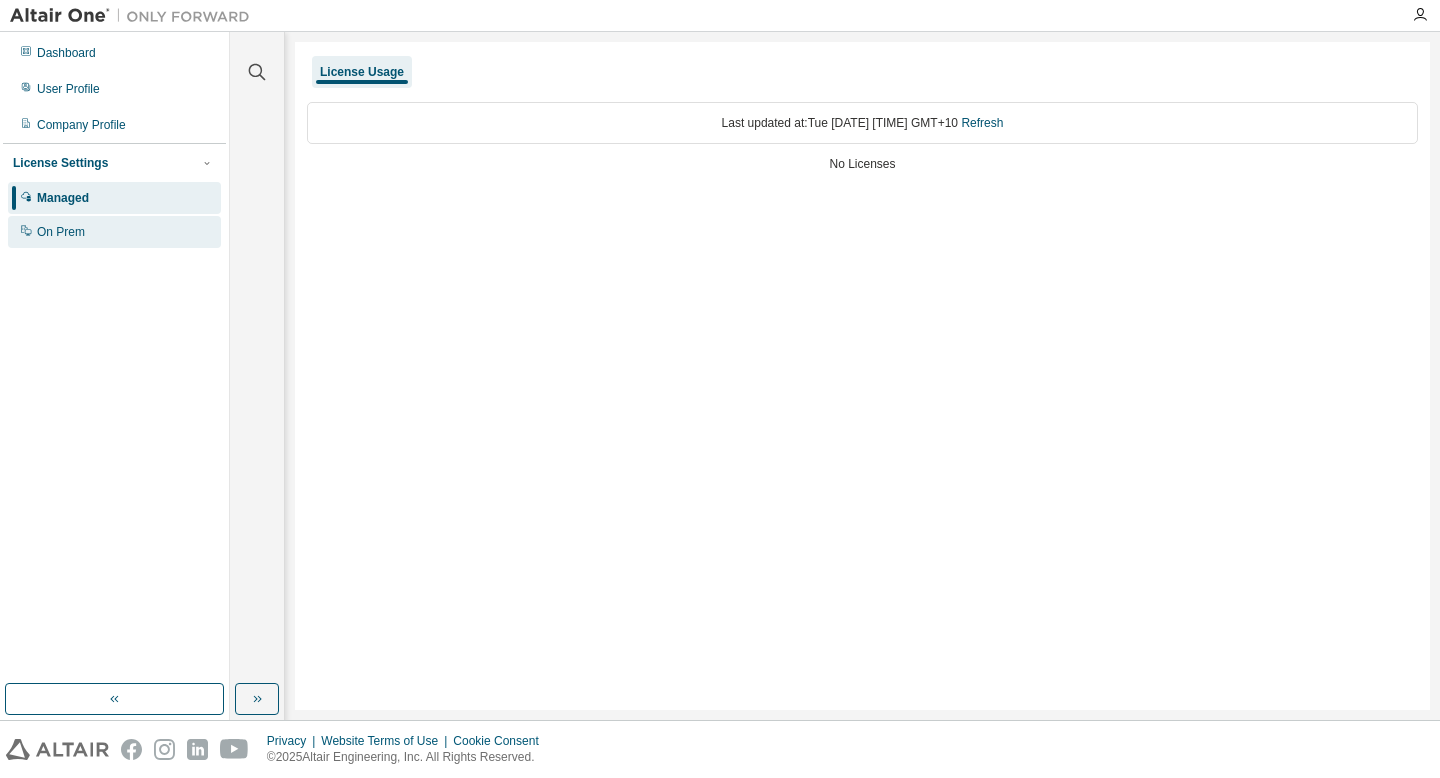 click on "On Prem" at bounding box center (114, 232) 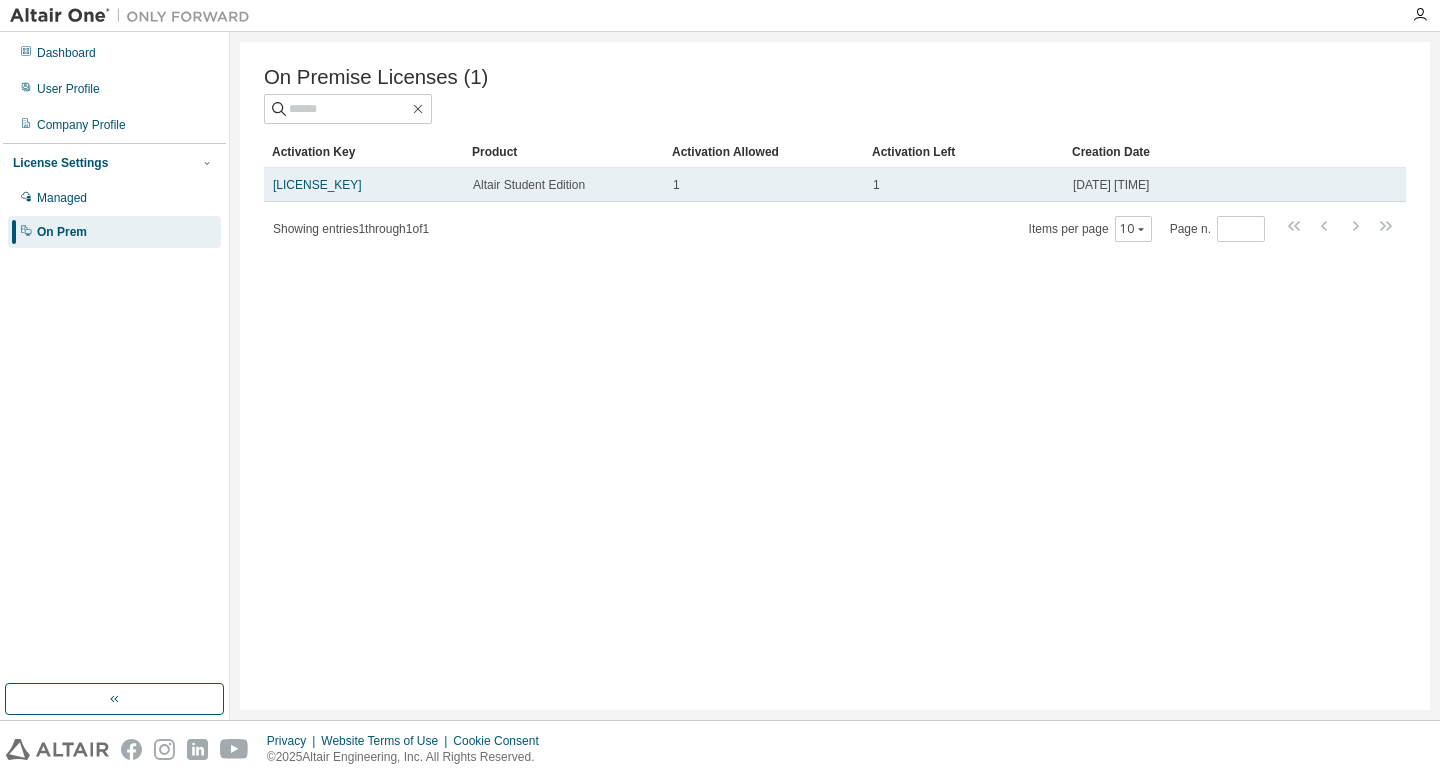 click on "1" at bounding box center [764, 185] 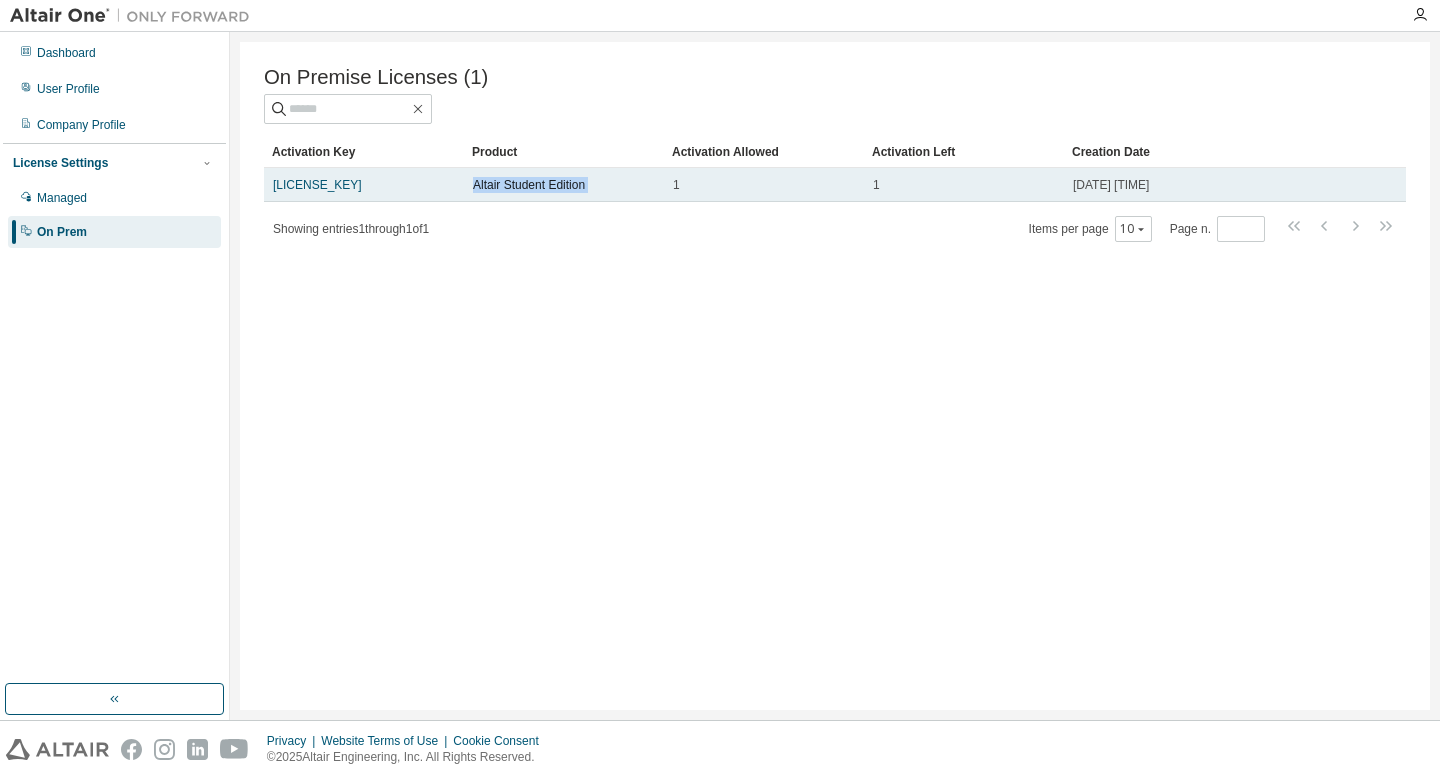 click on "Altair Student Edition" at bounding box center [564, 185] 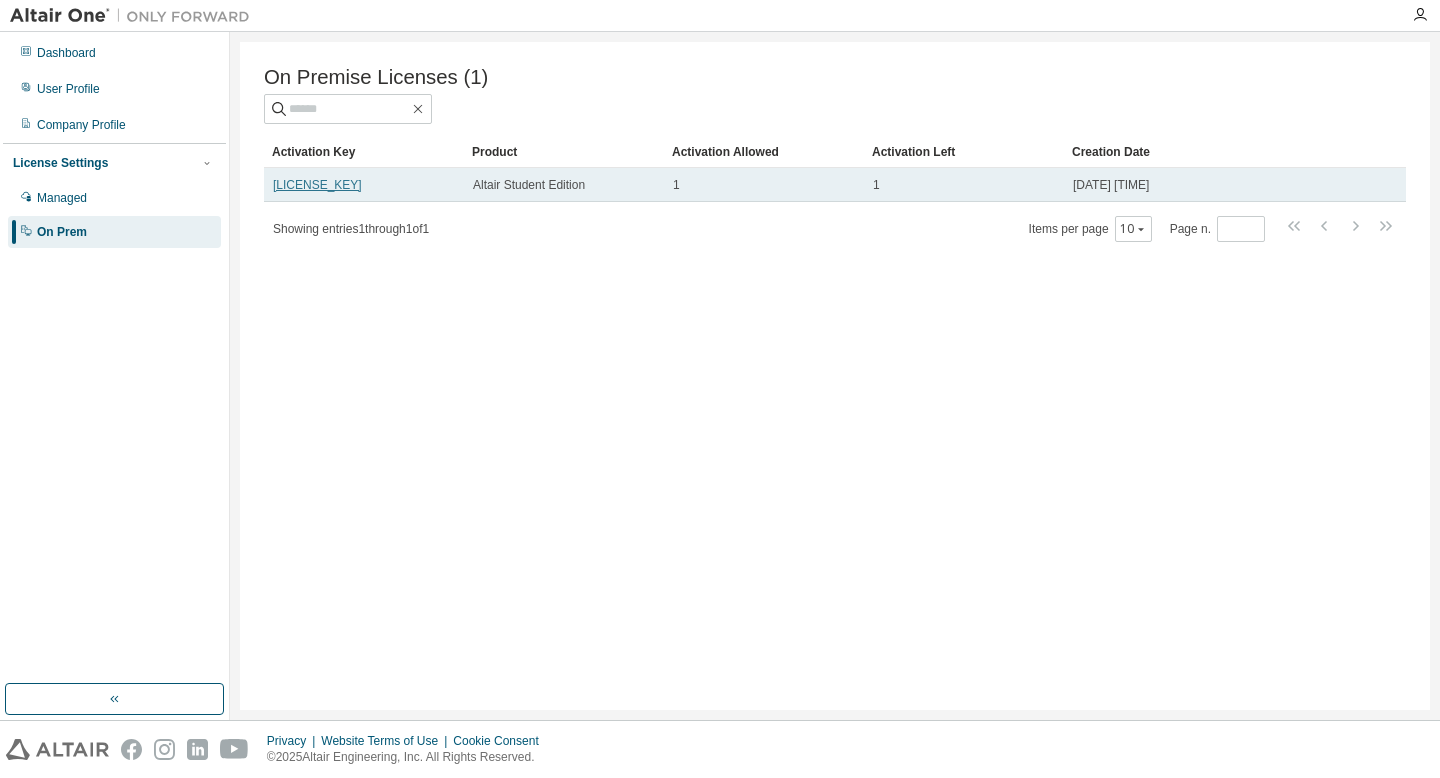 click on "[LICENSE_KEY]" at bounding box center (317, 185) 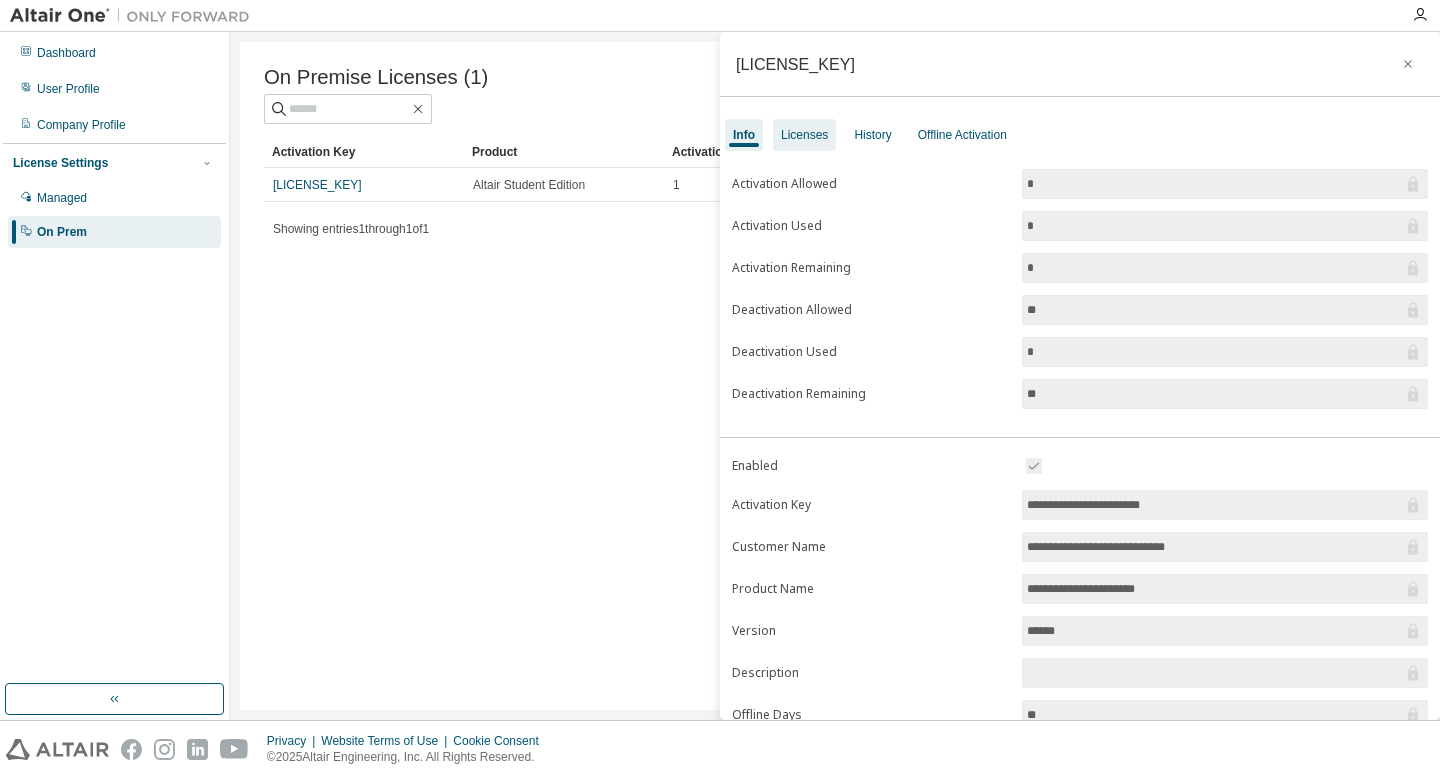 click on "Licenses" at bounding box center [804, 135] 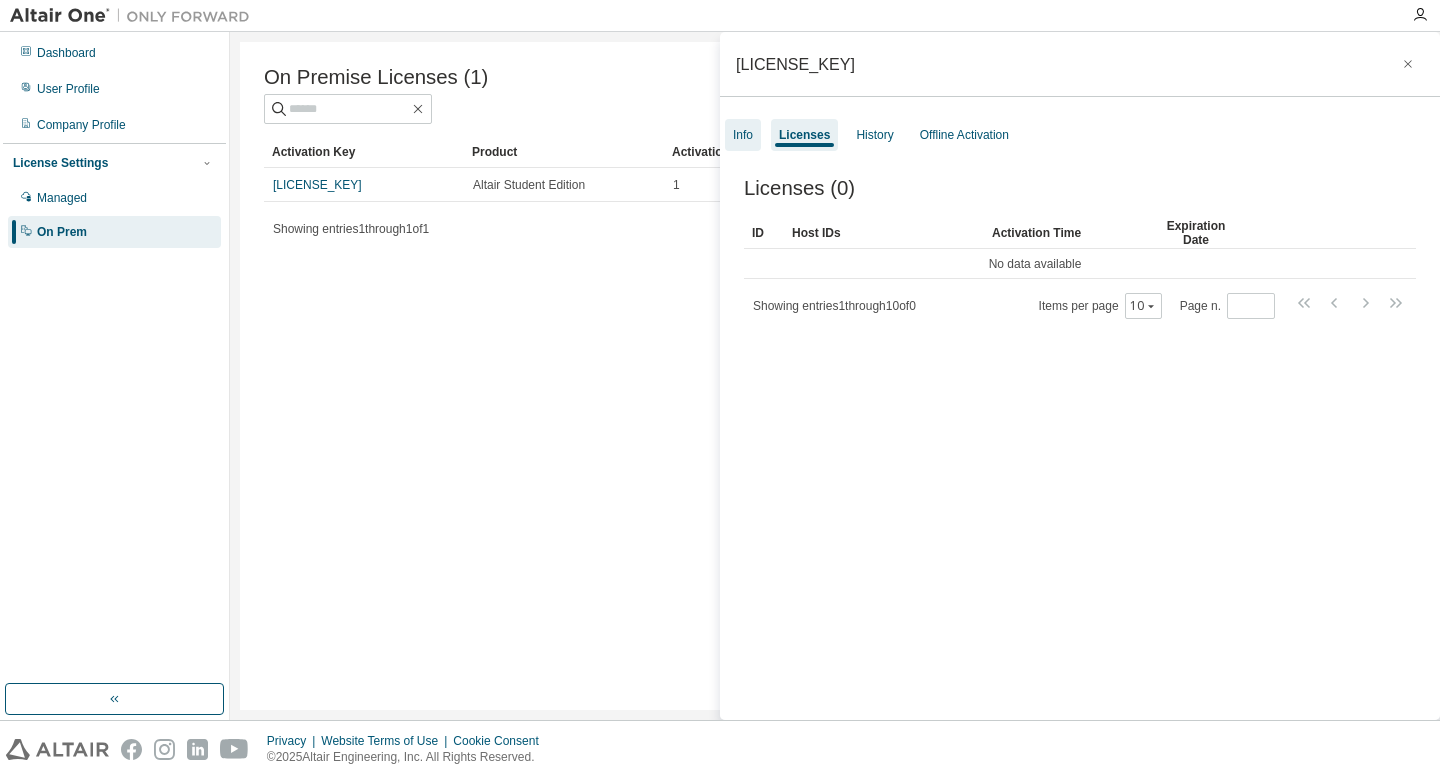 click on "Info" at bounding box center [743, 135] 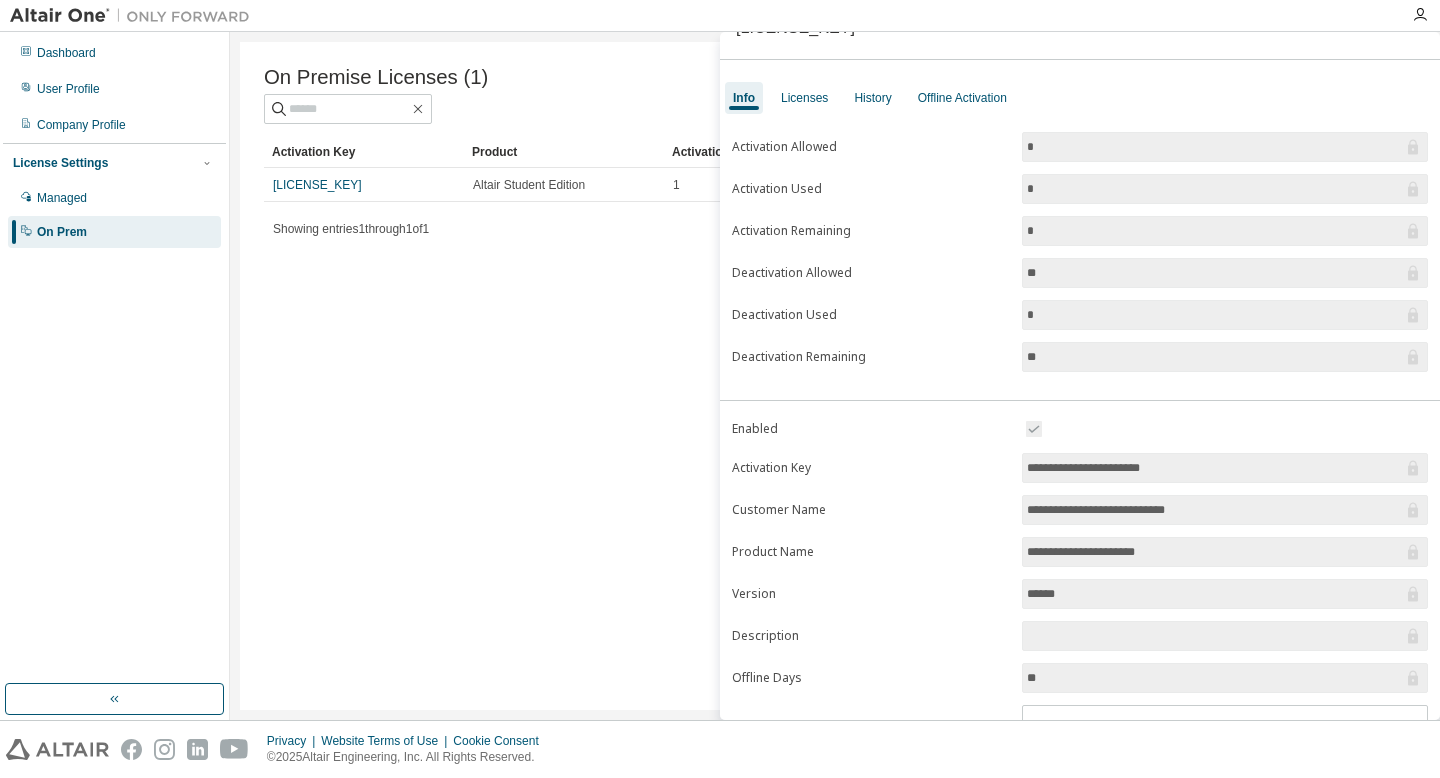 scroll, scrollTop: 72, scrollLeft: 0, axis: vertical 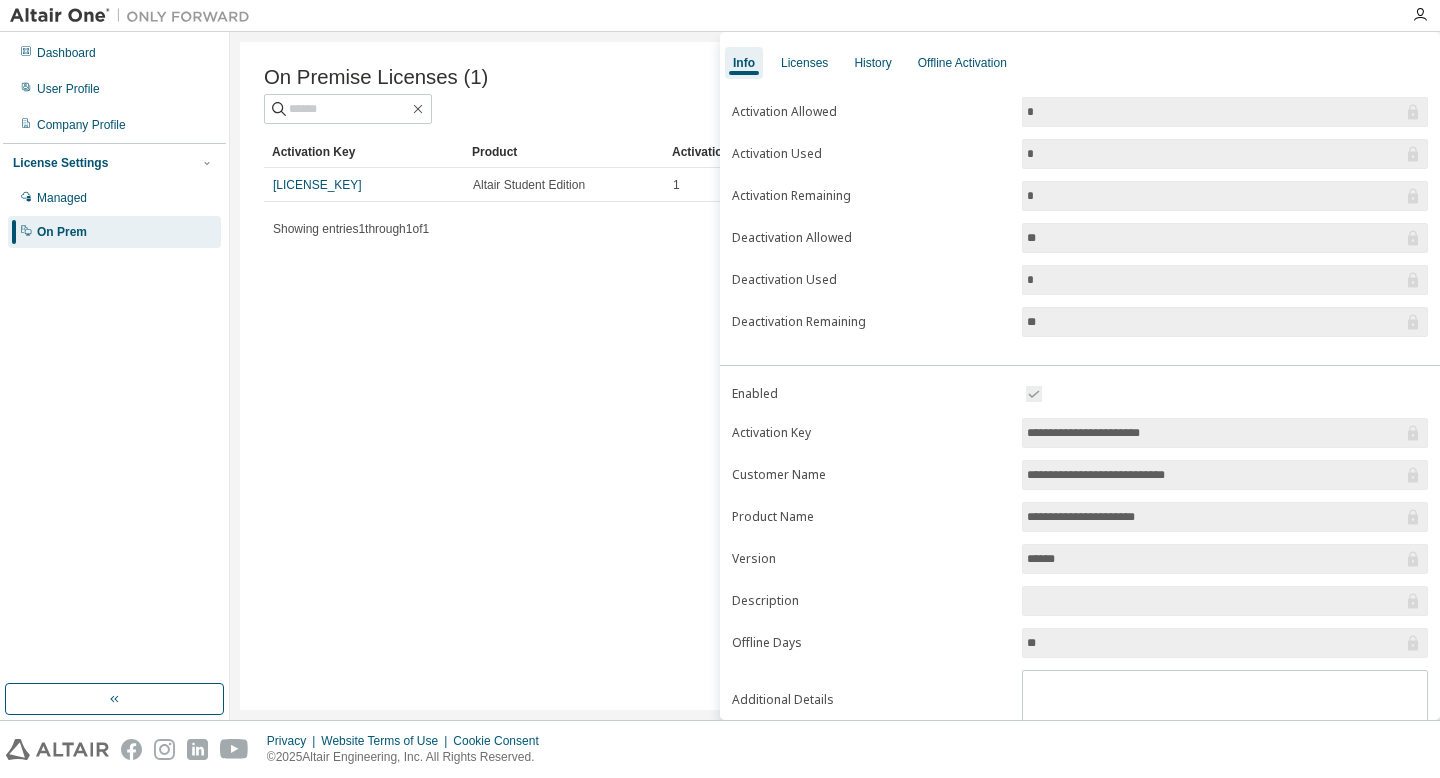 click 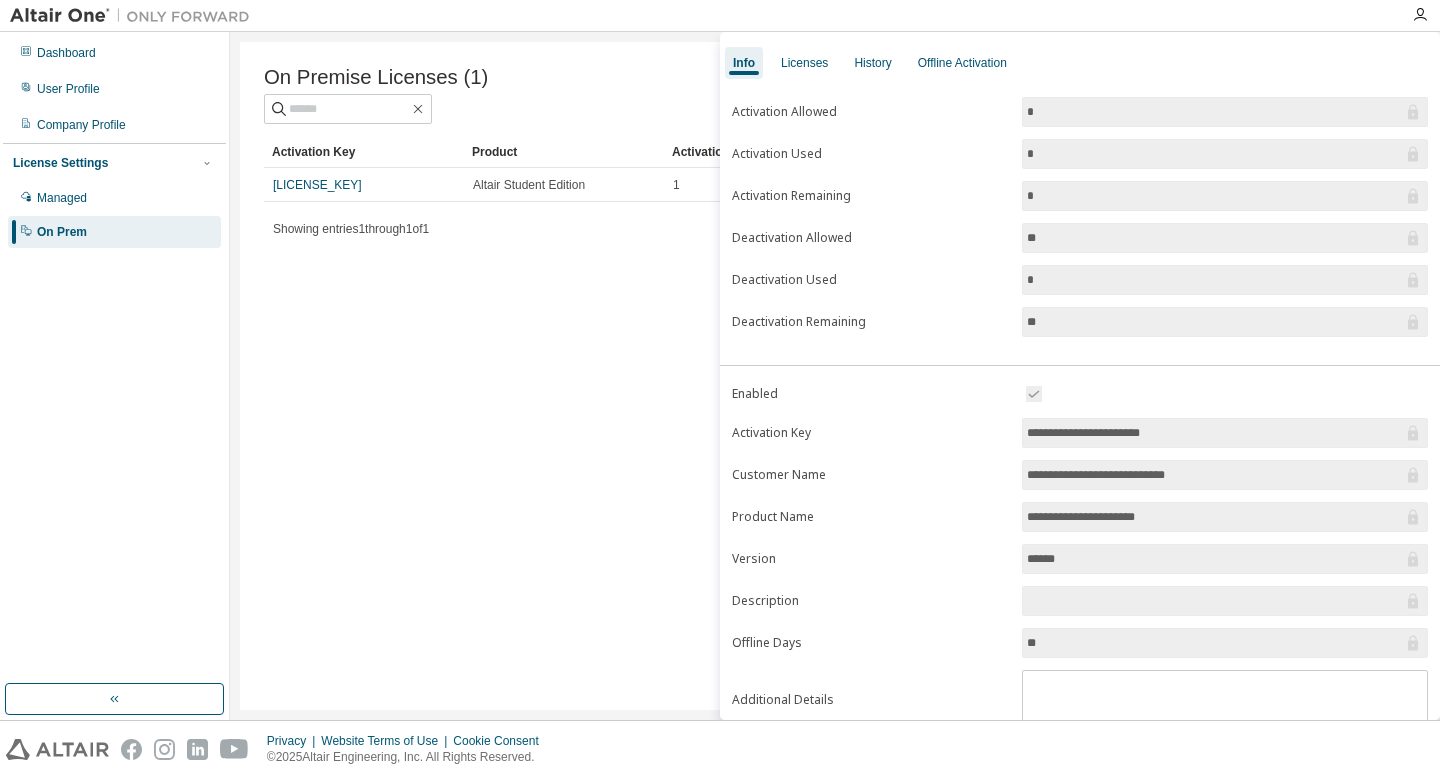 drag, startPoint x: 1303, startPoint y: 431, endPoint x: 1010, endPoint y: 440, distance: 293.13818 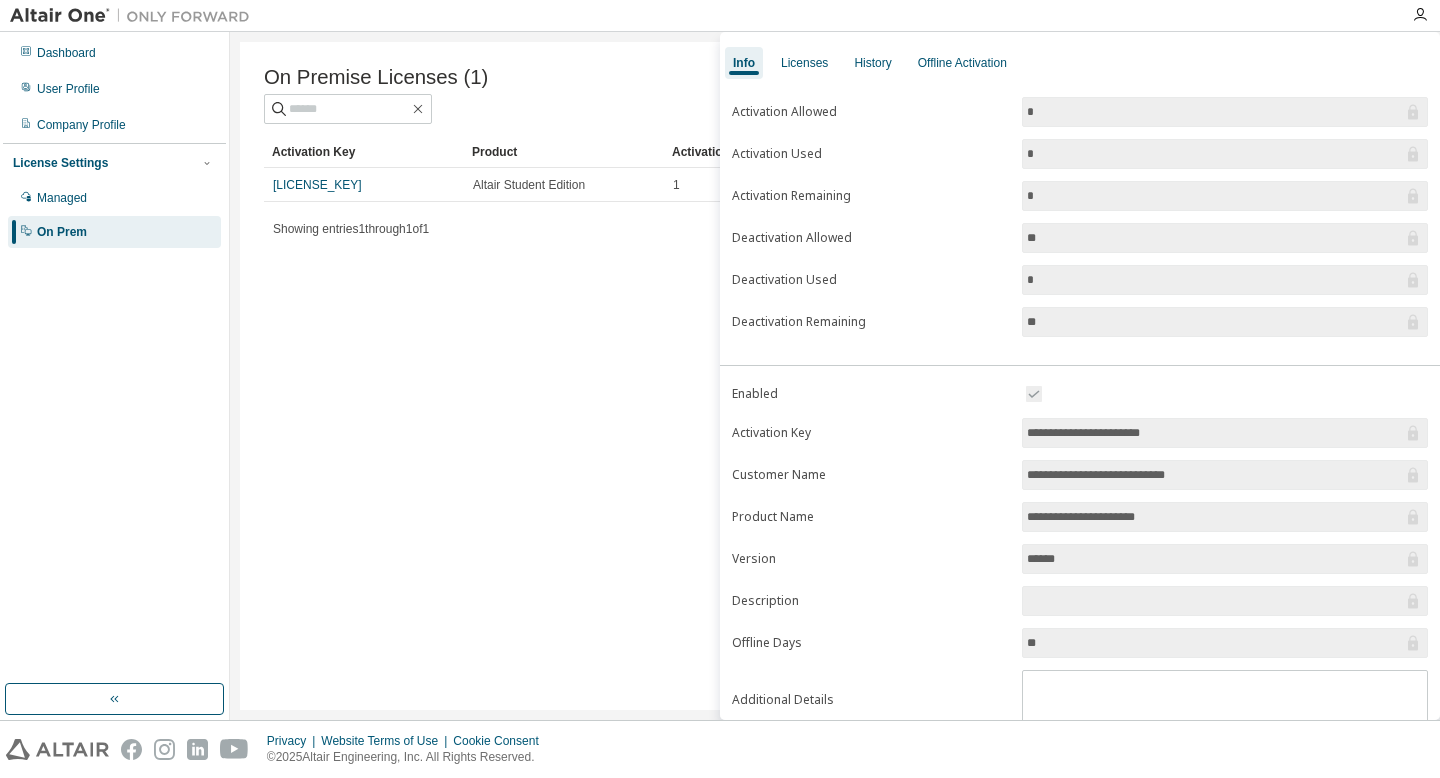 drag, startPoint x: 1180, startPoint y: 433, endPoint x: 1191, endPoint y: 408, distance: 27.313 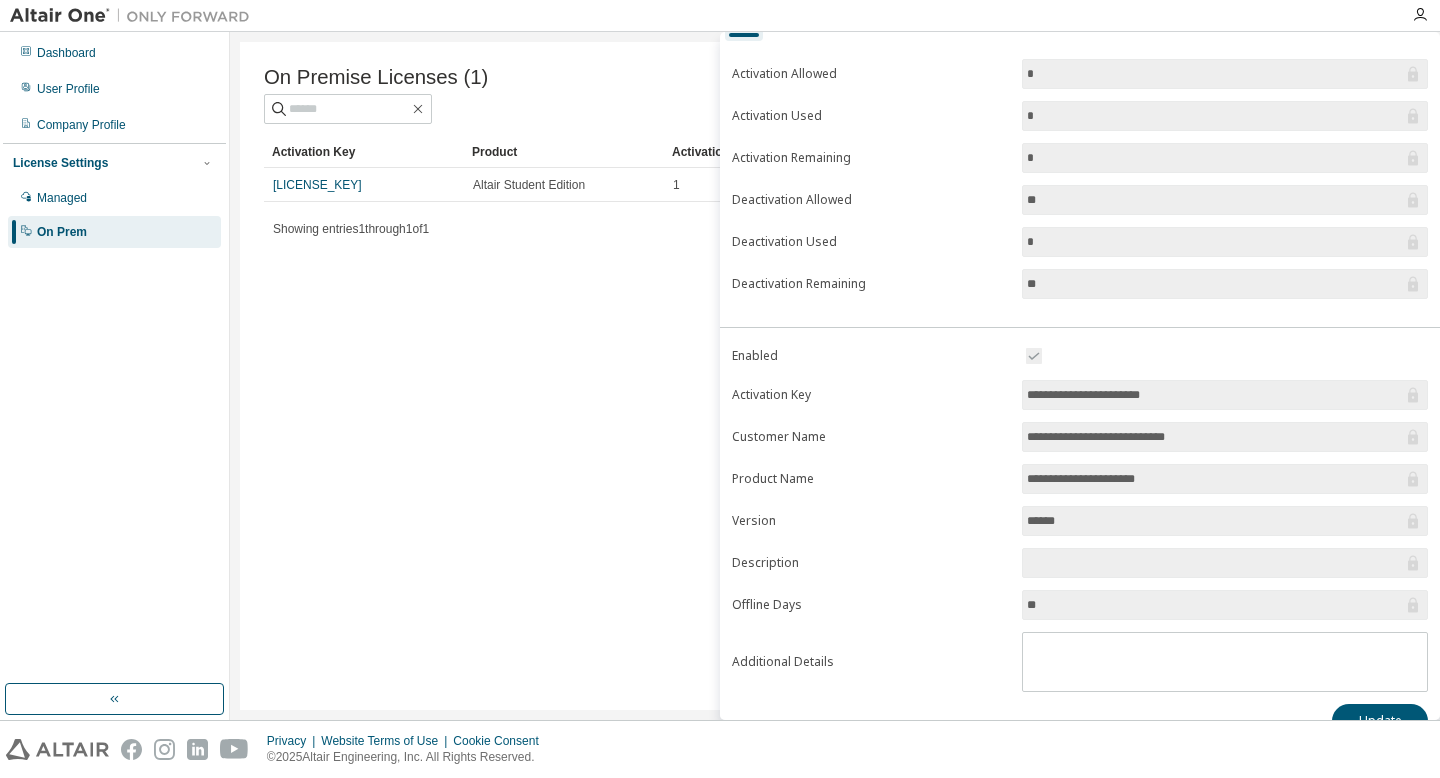 scroll, scrollTop: 144, scrollLeft: 0, axis: vertical 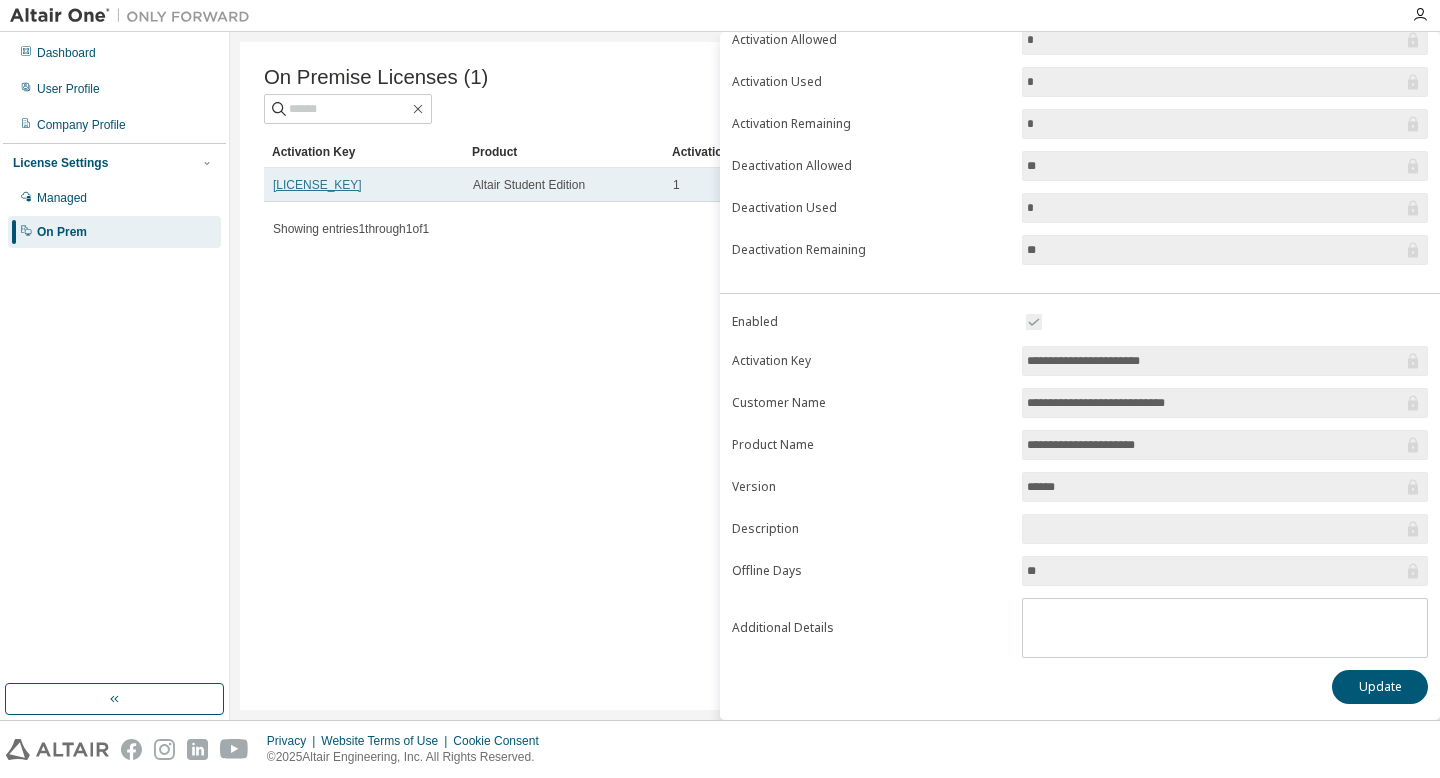 click on "[LICENSE_KEY]" at bounding box center [317, 185] 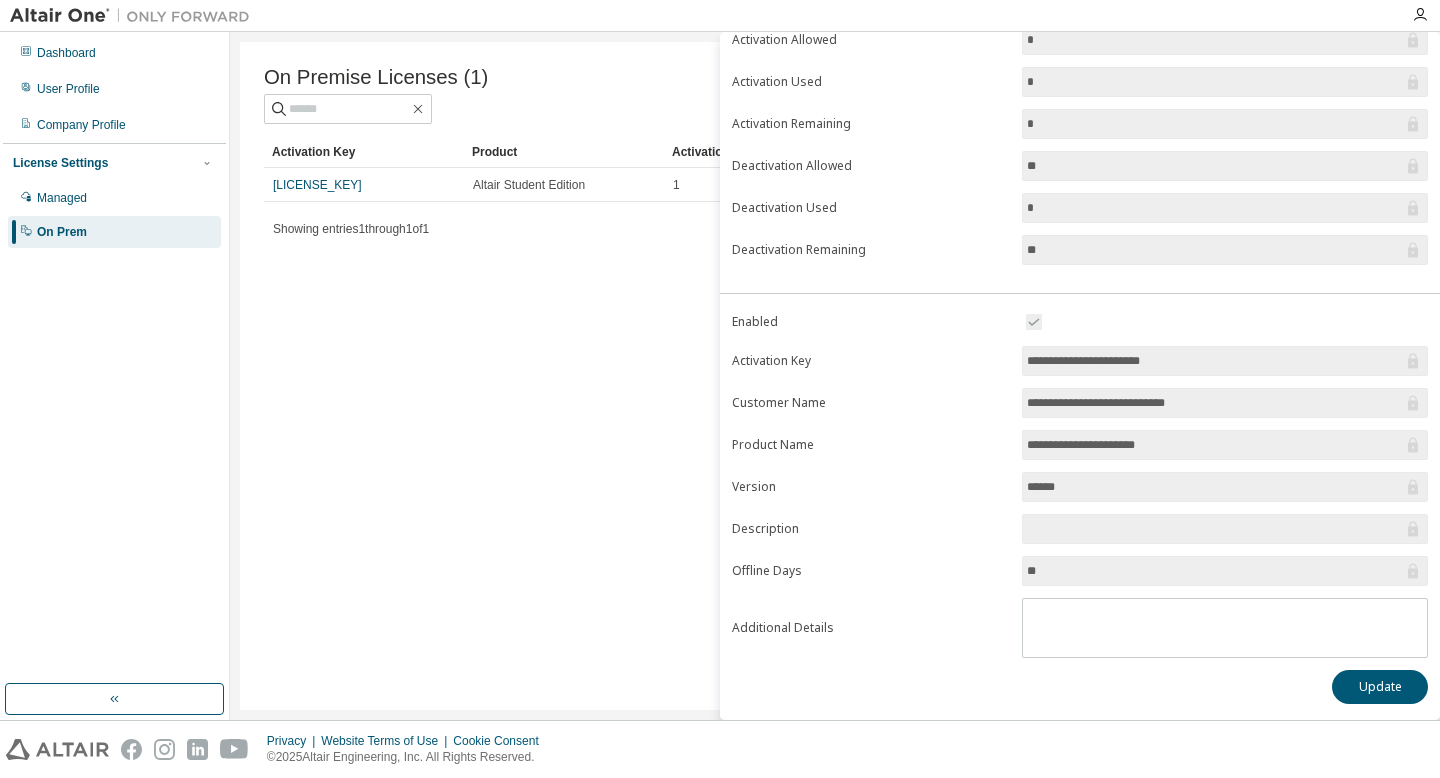 click on "On Premise Licenses (1) Clear Load Save Save As Field Operator Value Select filter Select operand Add criteria Search Activation Key Product Activation Allowed Activation Left Creation Date [LICENSE_KEY] Altair Student Edition 1 1 [DATE] [TIME] Showing entries  1  through  1  of  1 Items per page 10 Page n. *" at bounding box center [835, 376] 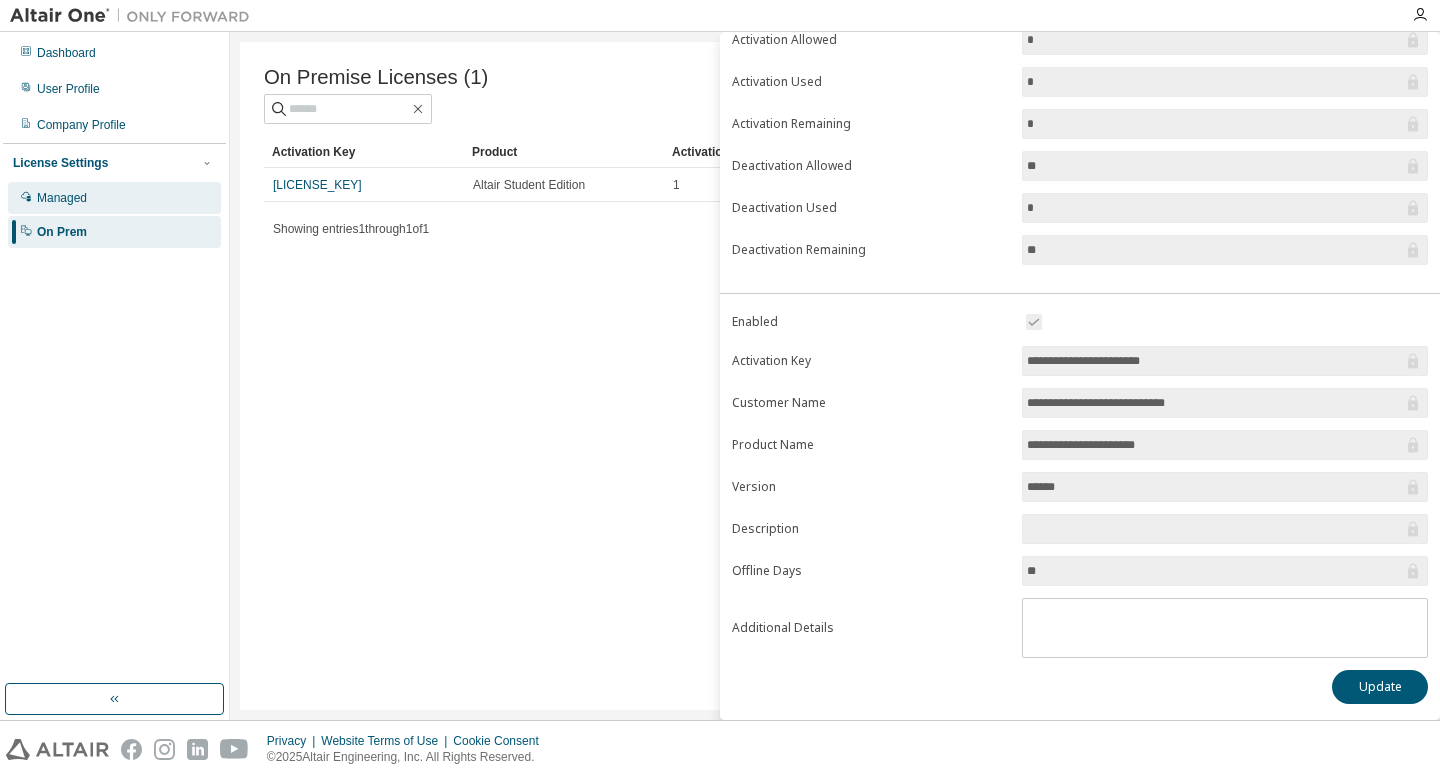 click on "Managed" at bounding box center (114, 198) 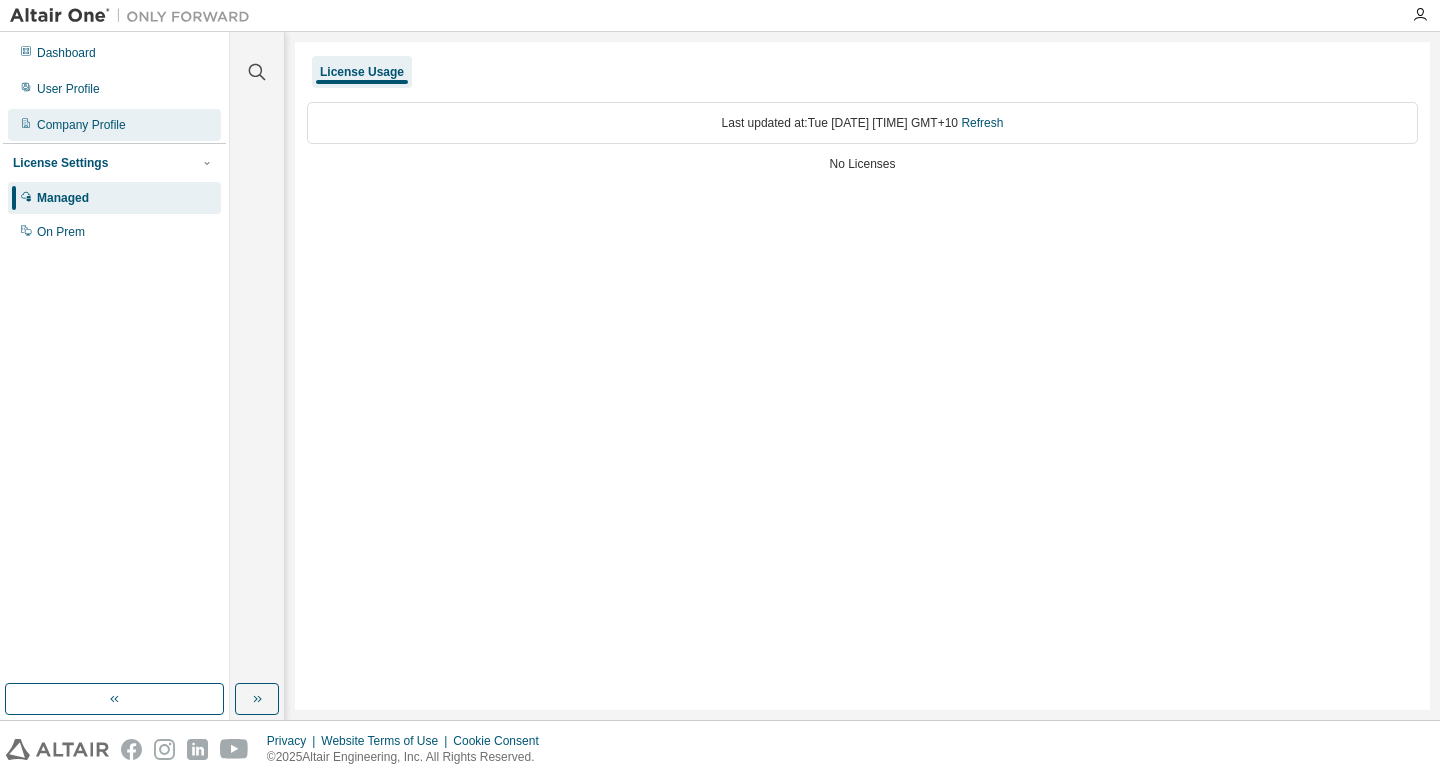 click on "Company Profile" at bounding box center [114, 125] 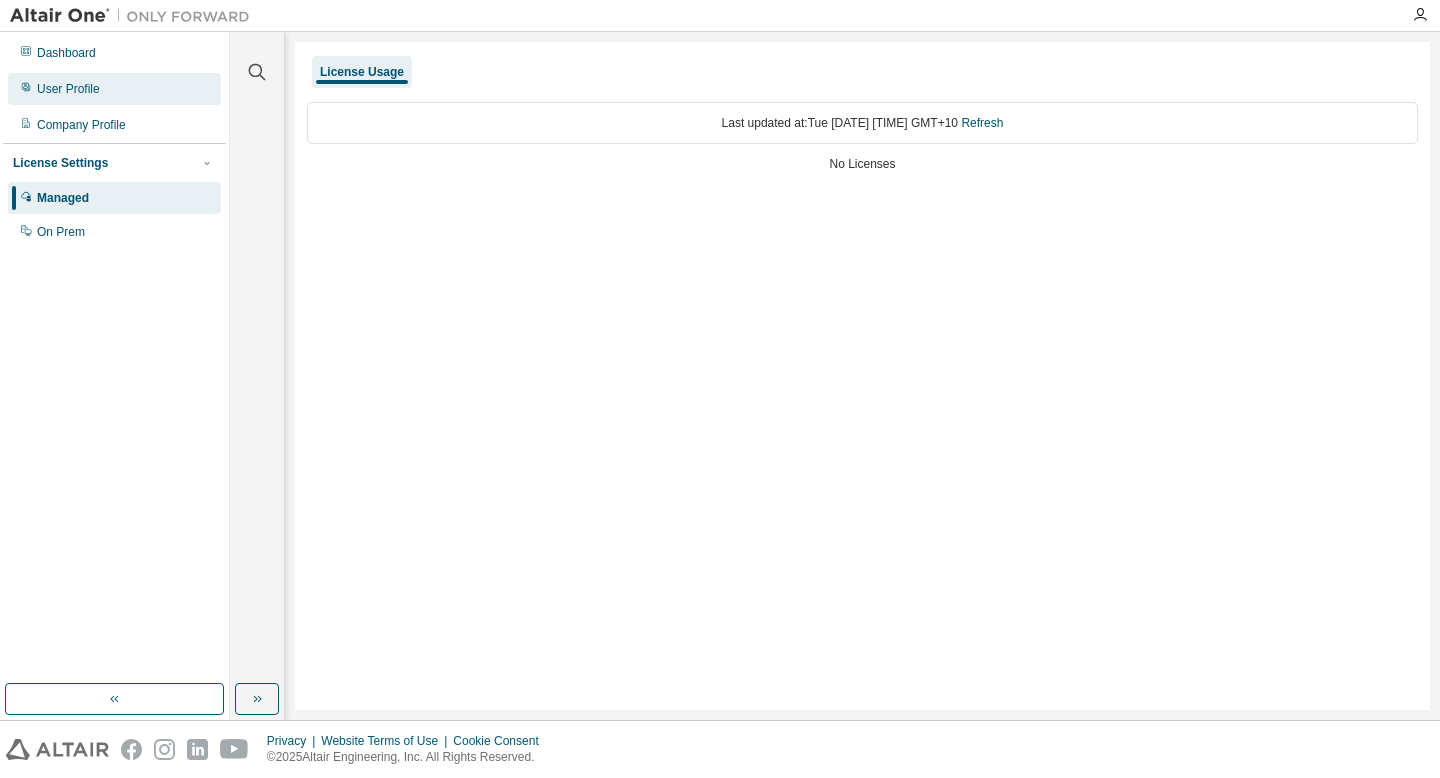 click on "User Profile" at bounding box center [114, 89] 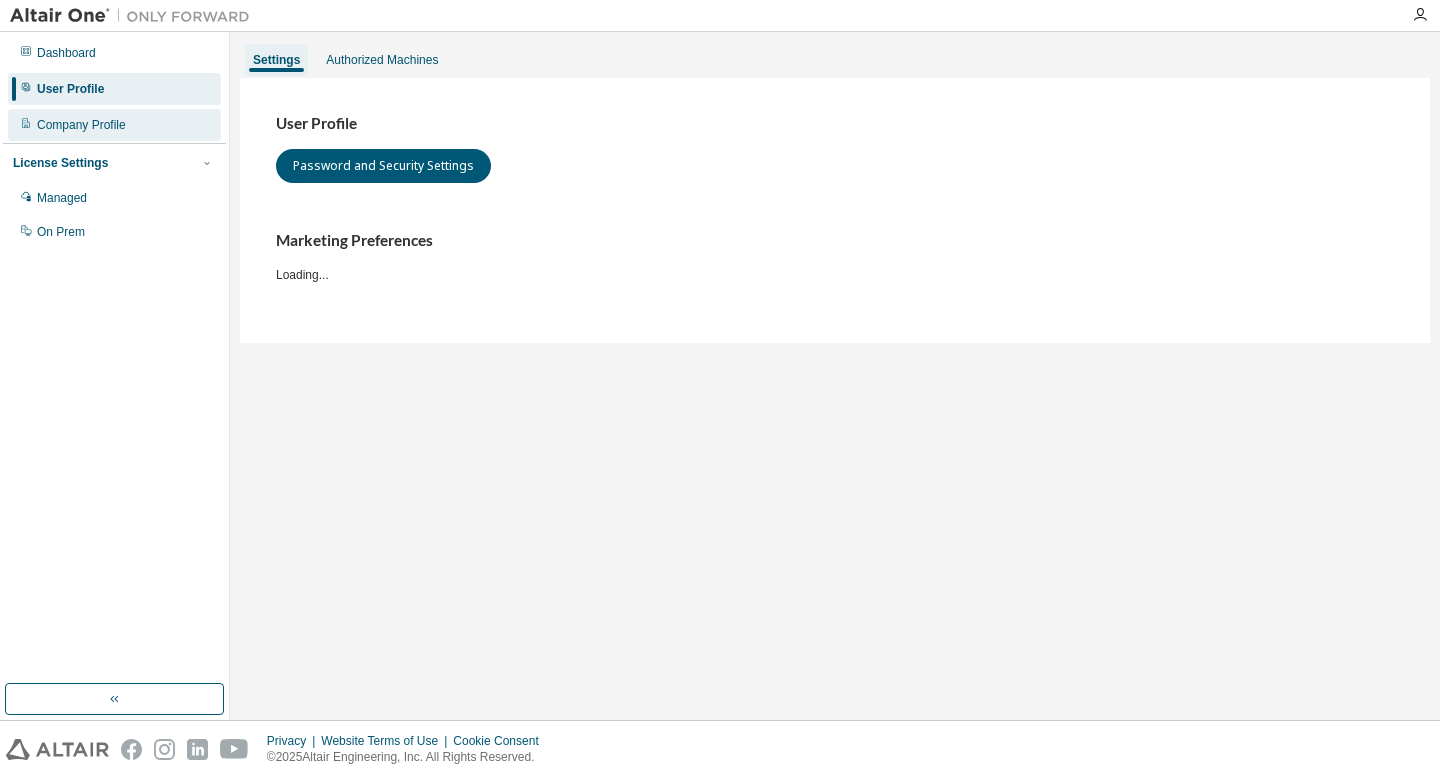 click on "Company Profile" at bounding box center [81, 125] 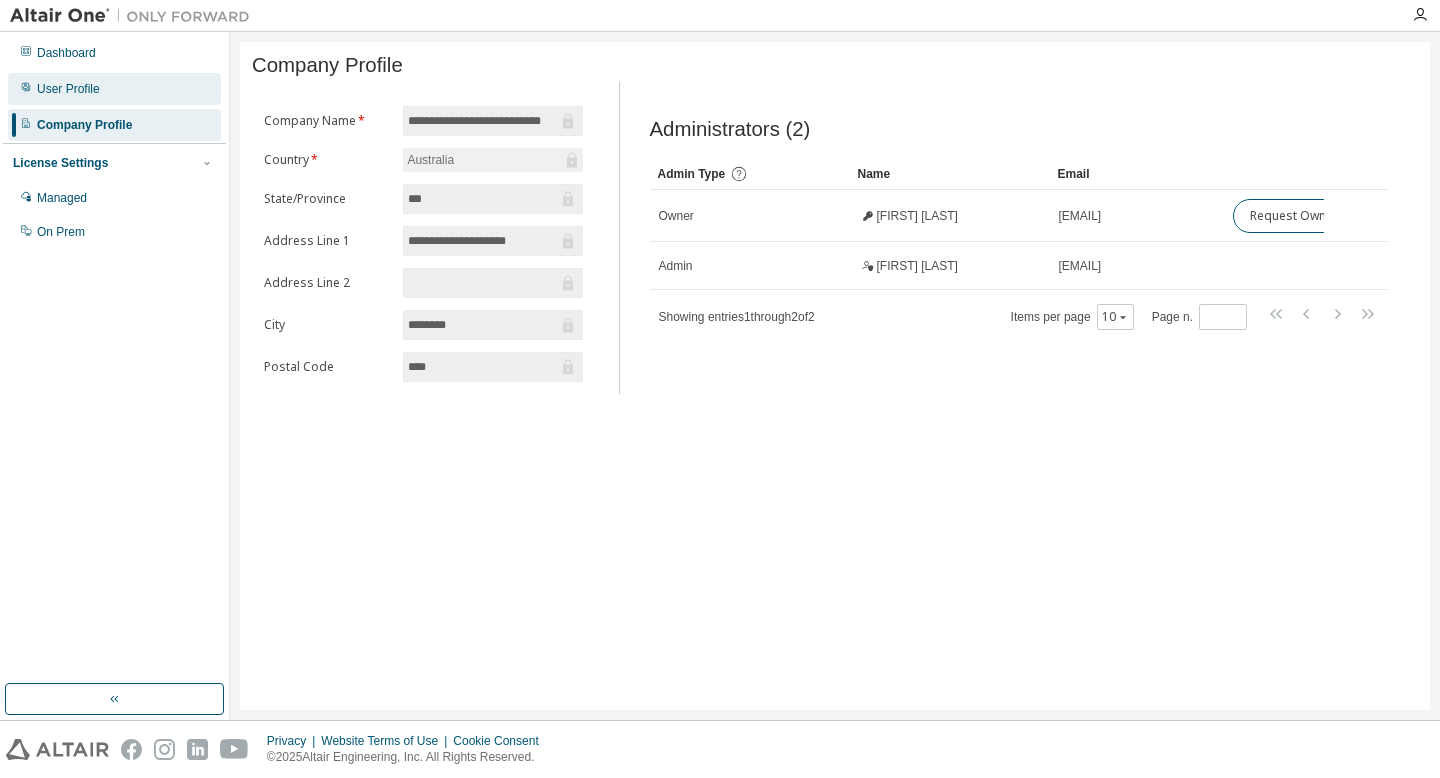 click on "User Profile" at bounding box center (114, 89) 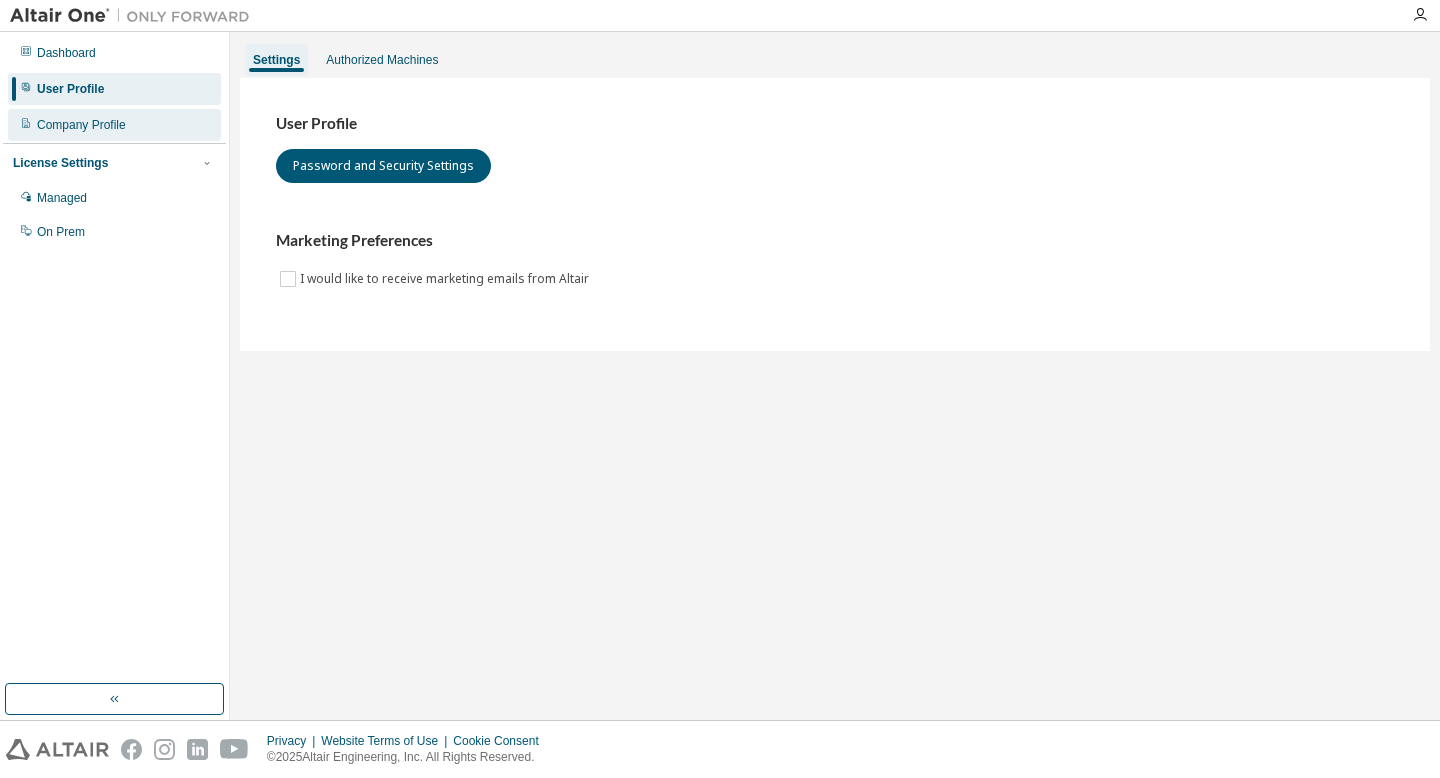 click on "Company Profile" at bounding box center [81, 125] 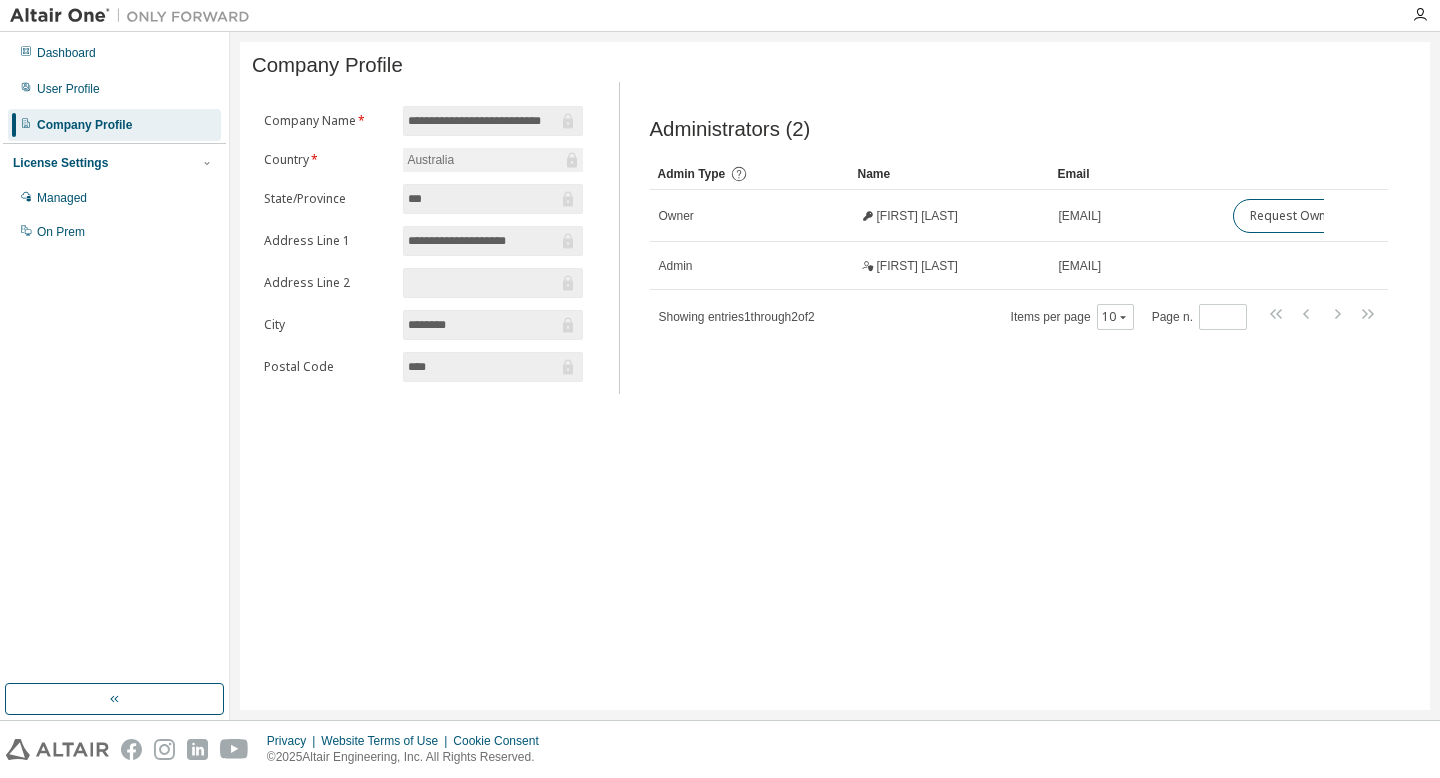 click on "License Settings Managed On Prem" at bounding box center [114, 196] 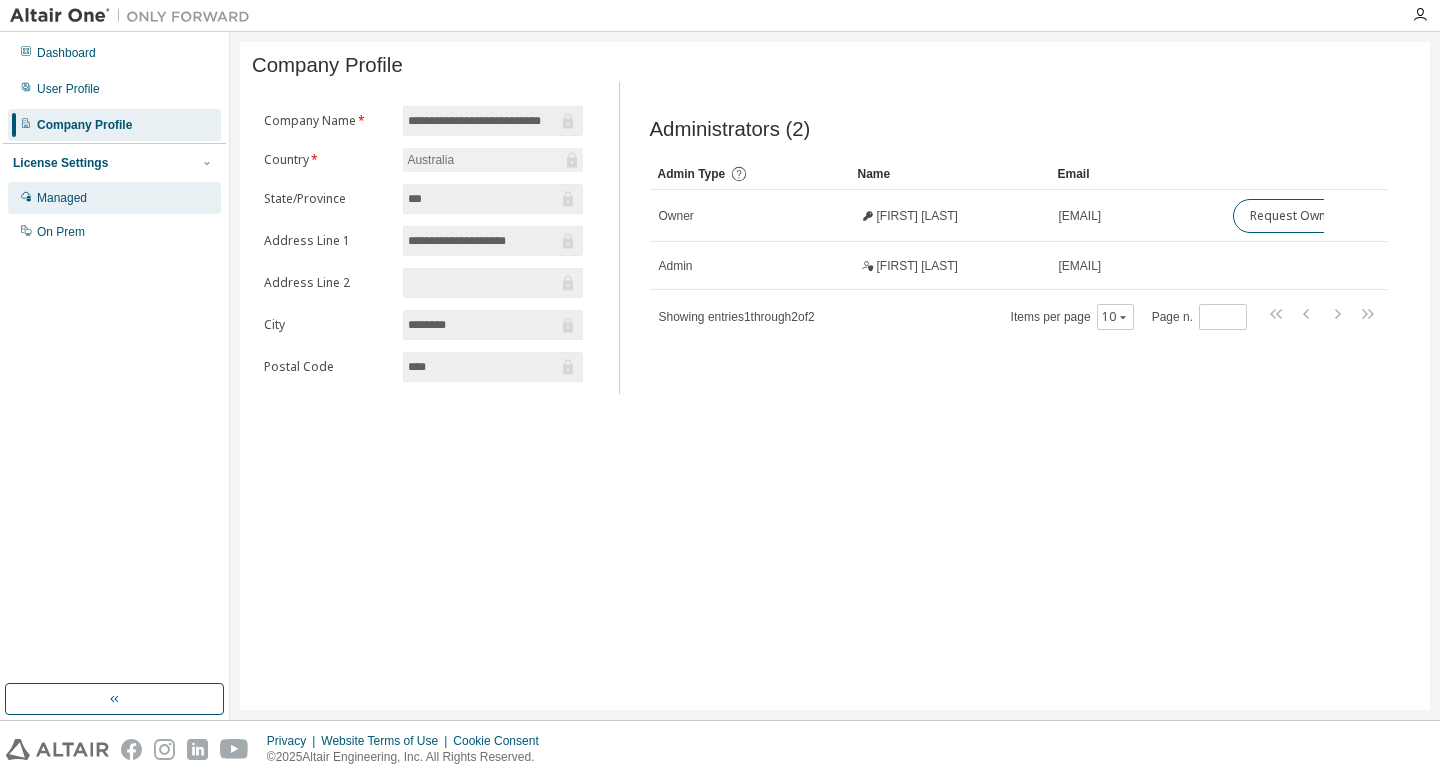 click on "Managed" at bounding box center [114, 198] 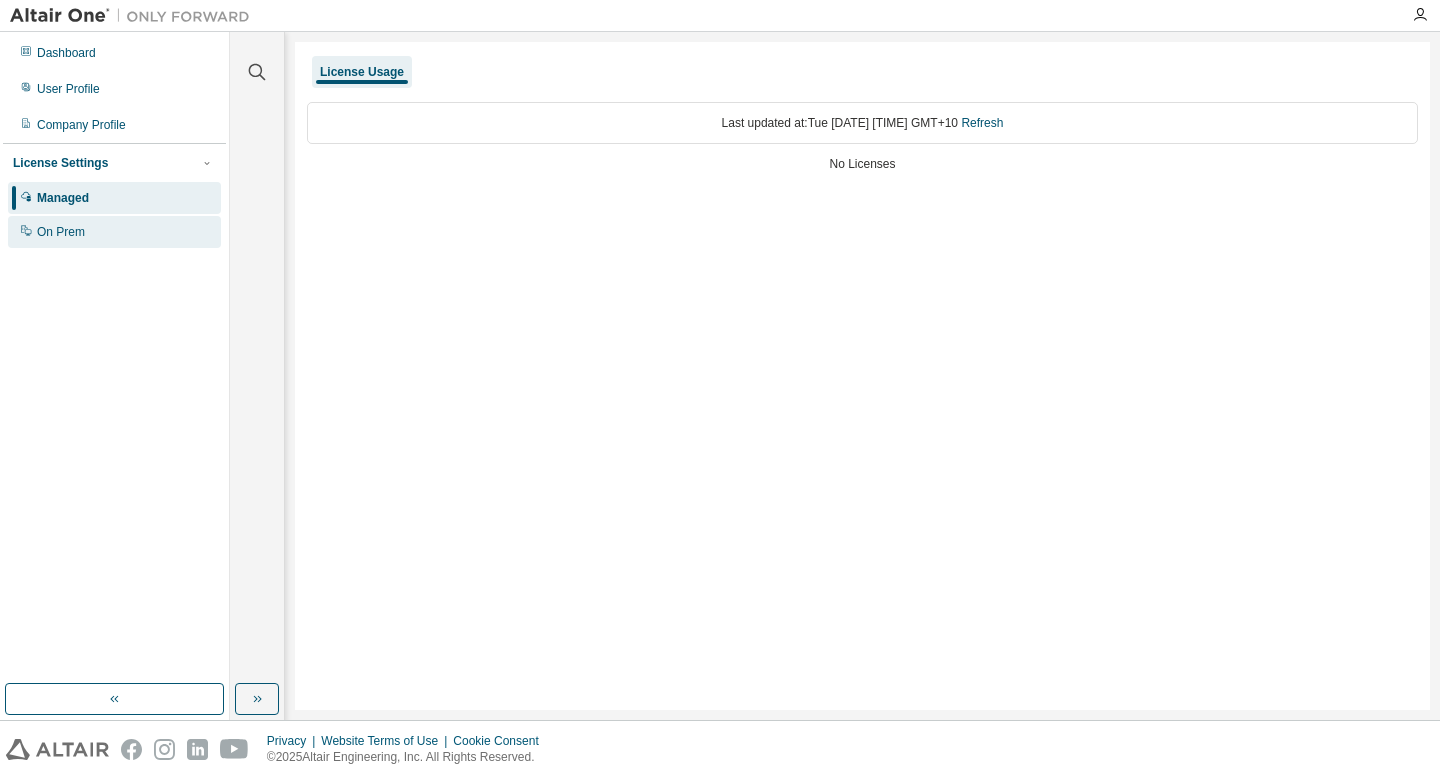 click on "On Prem" at bounding box center [114, 232] 